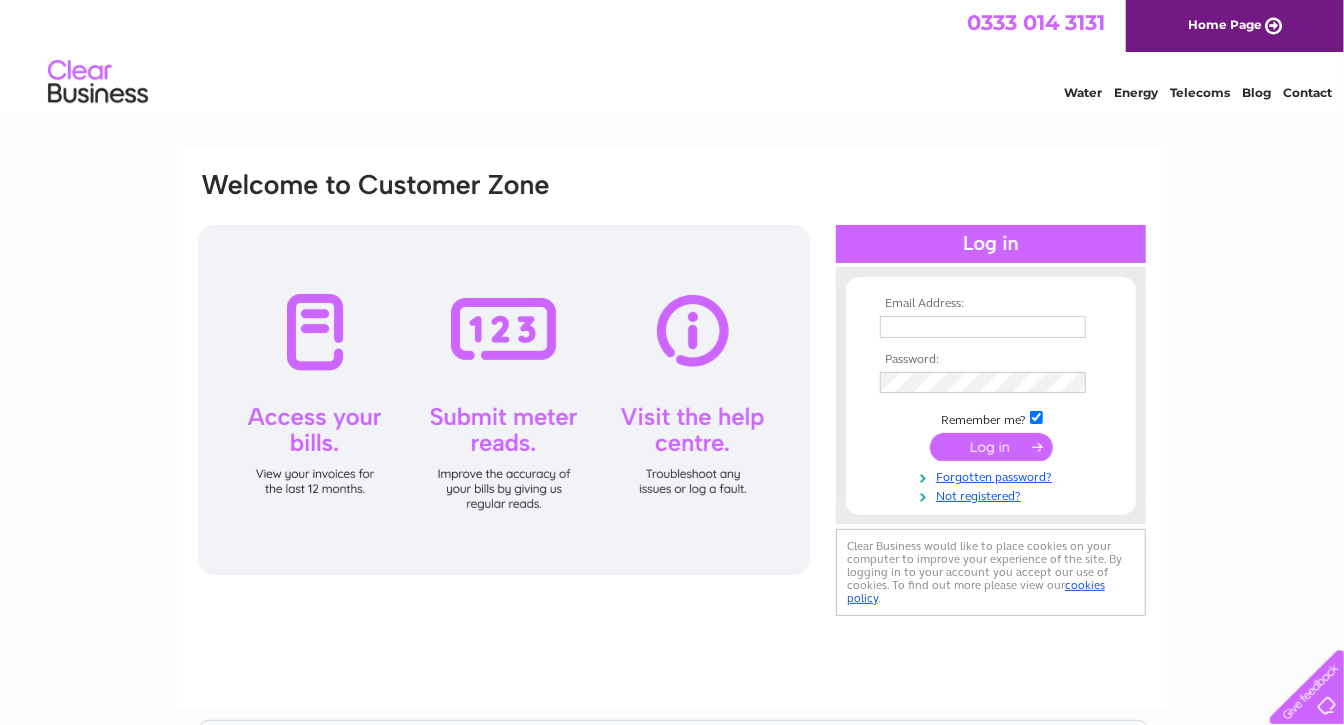 scroll, scrollTop: 0, scrollLeft: 0, axis: both 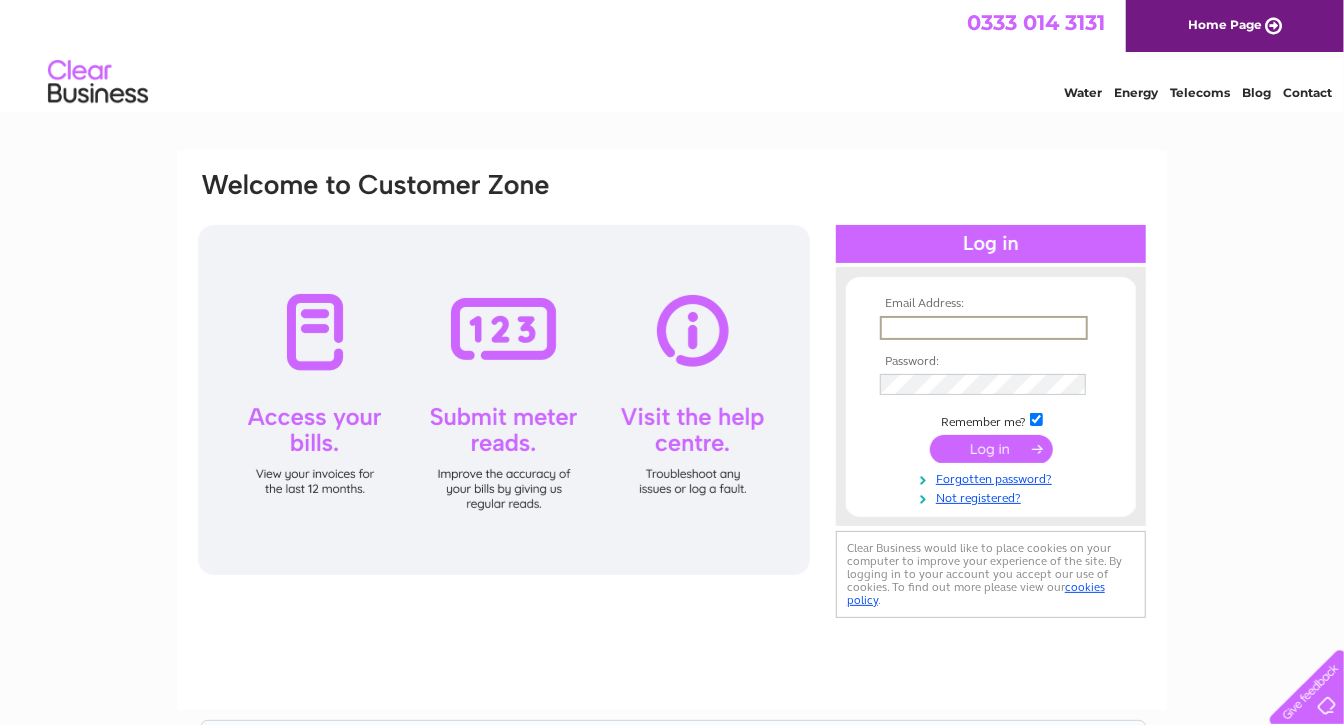 click at bounding box center (984, 328) 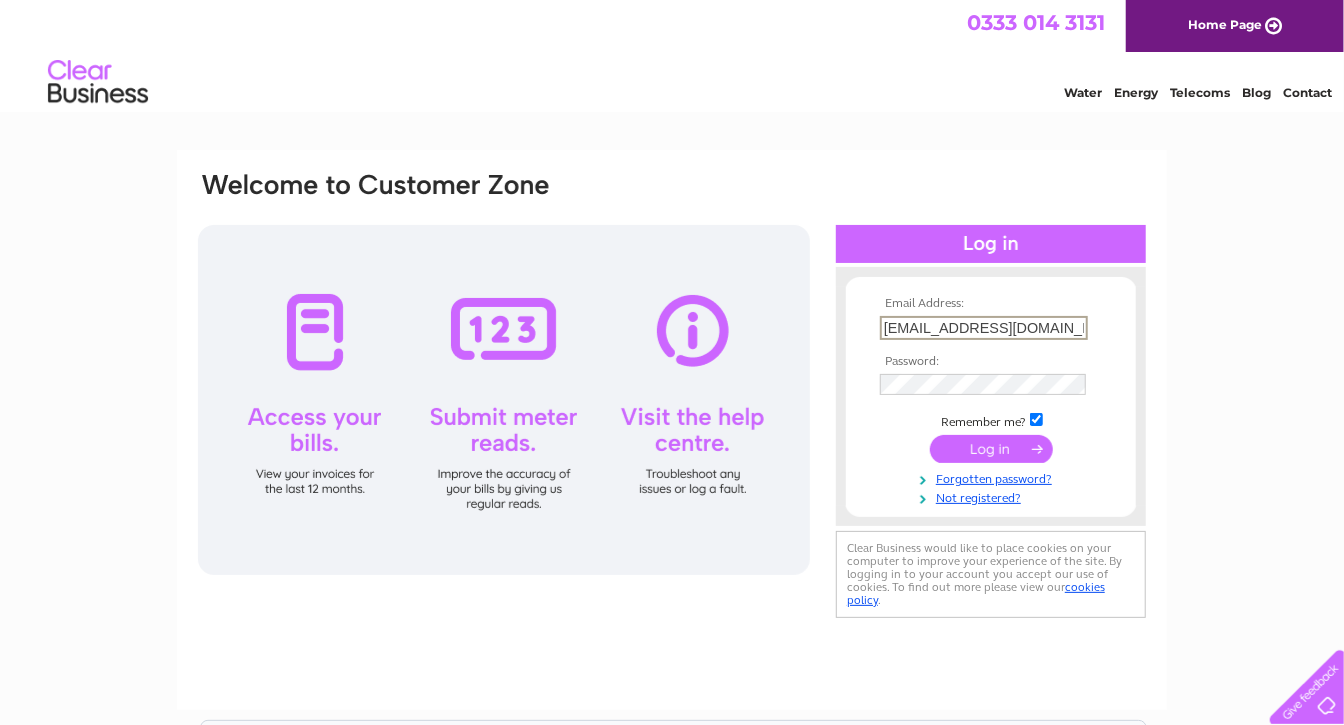 click at bounding box center [991, 449] 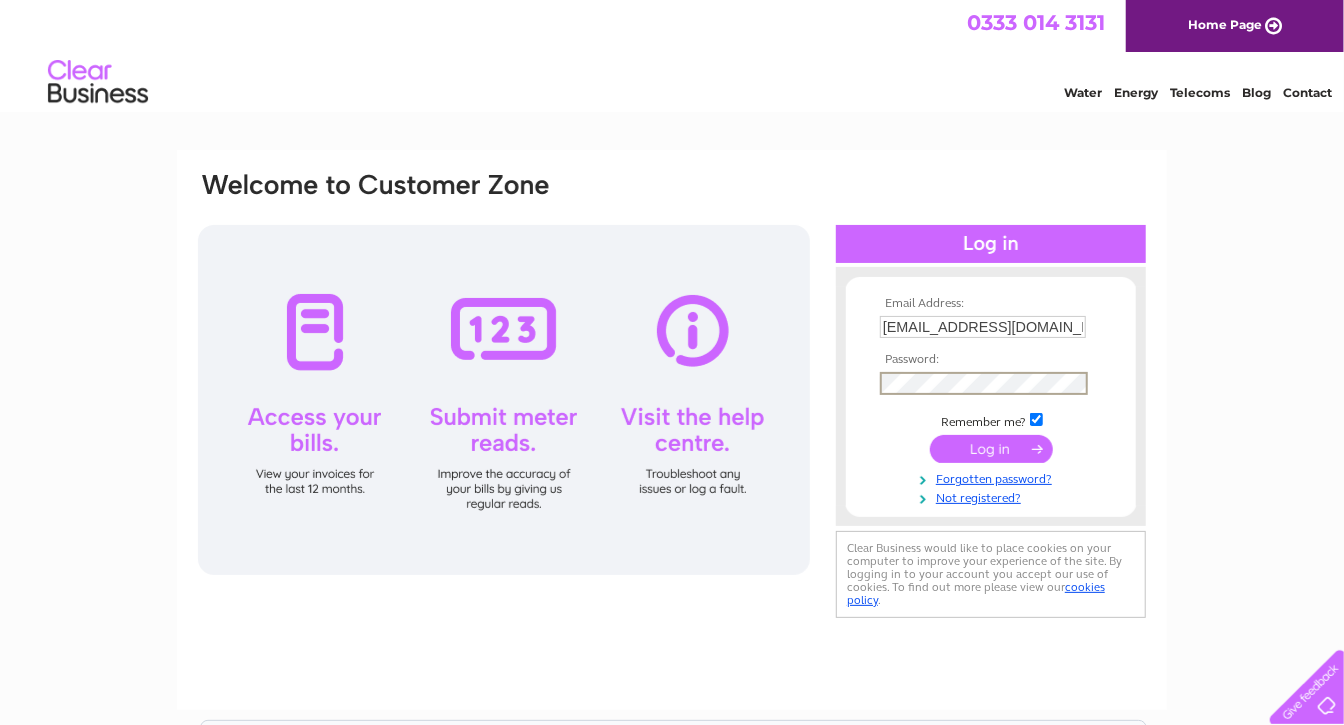 click at bounding box center (991, 449) 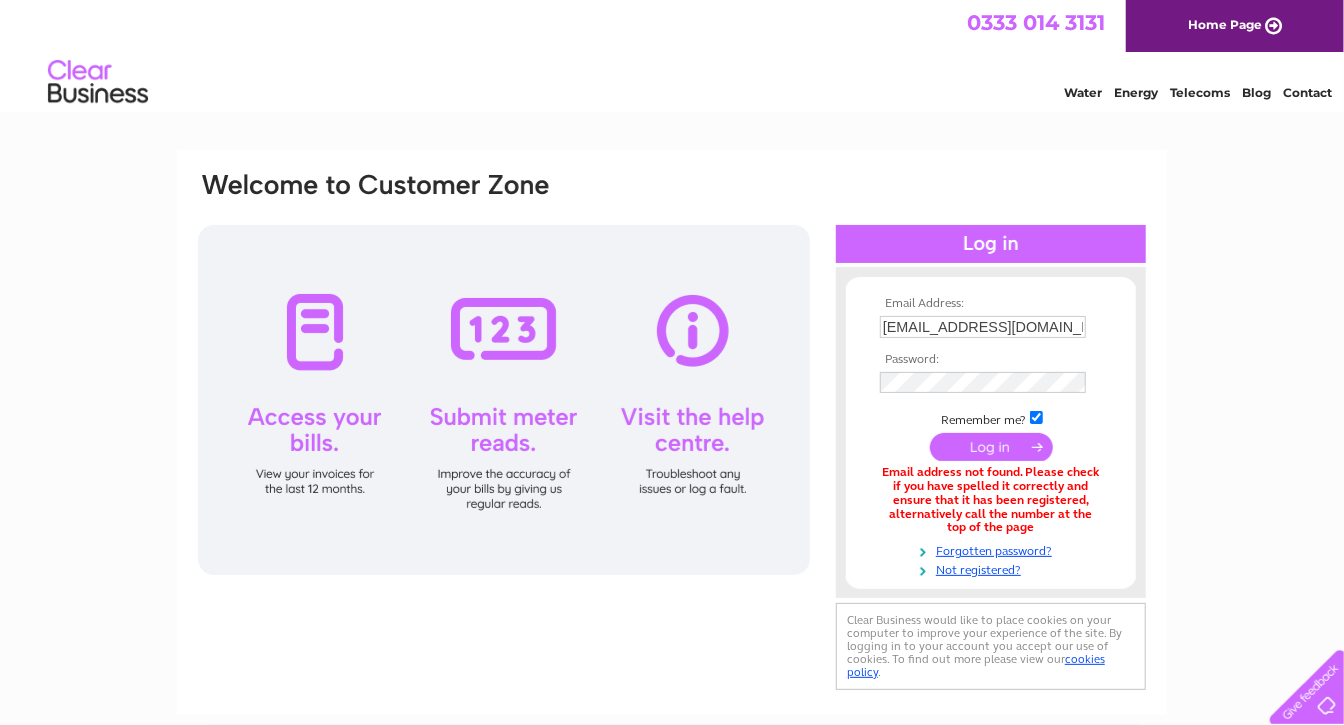 scroll, scrollTop: 0, scrollLeft: 0, axis: both 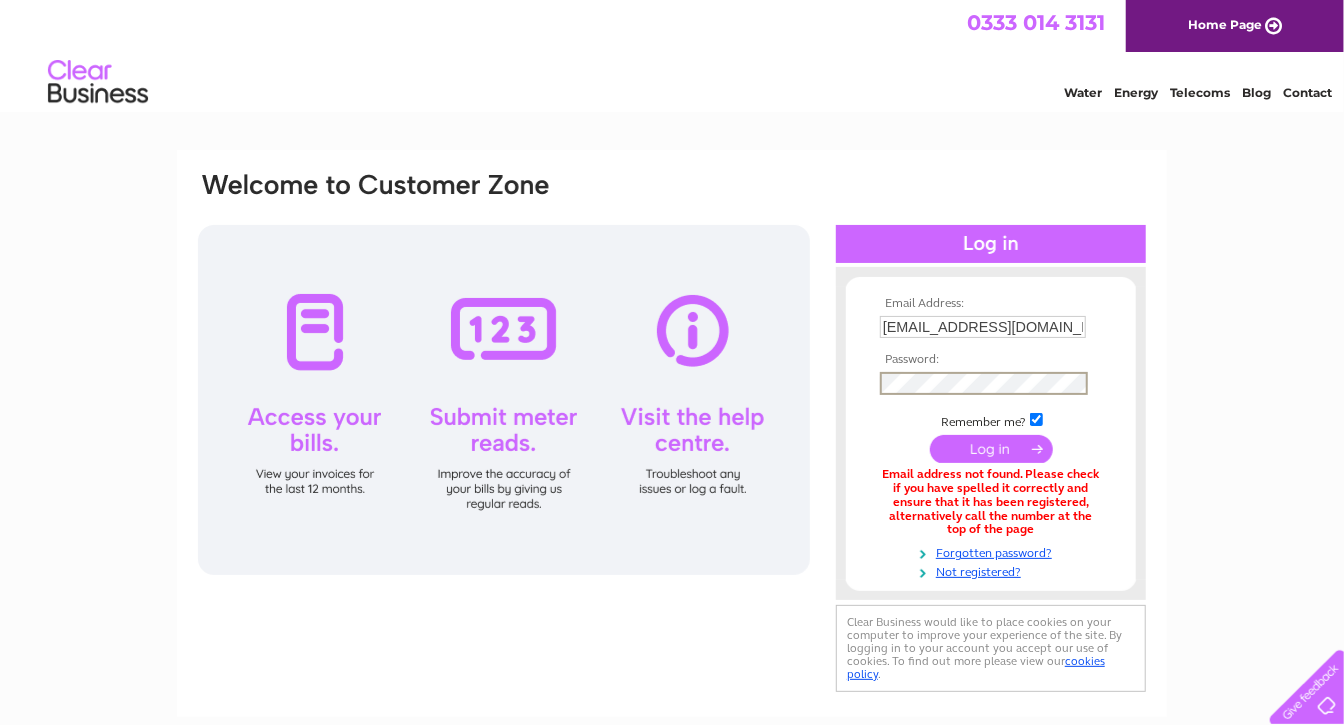 click at bounding box center [991, 449] 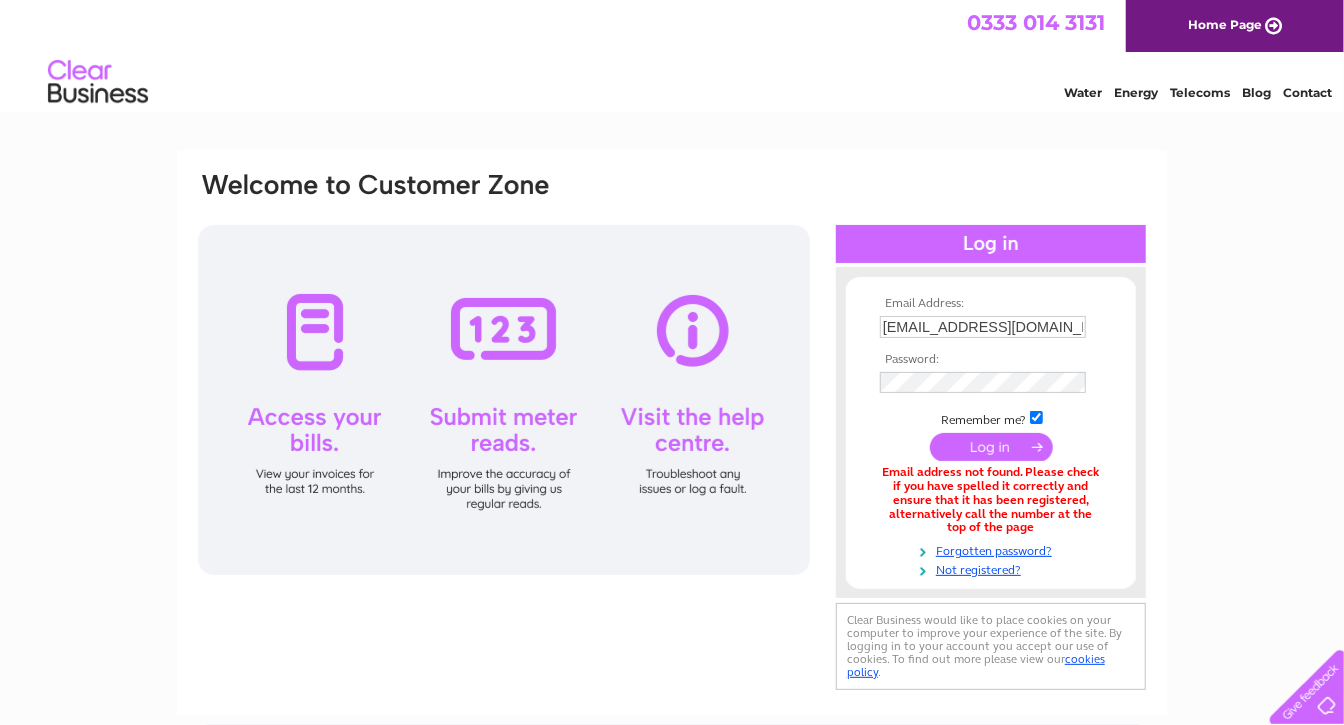 scroll, scrollTop: 0, scrollLeft: 0, axis: both 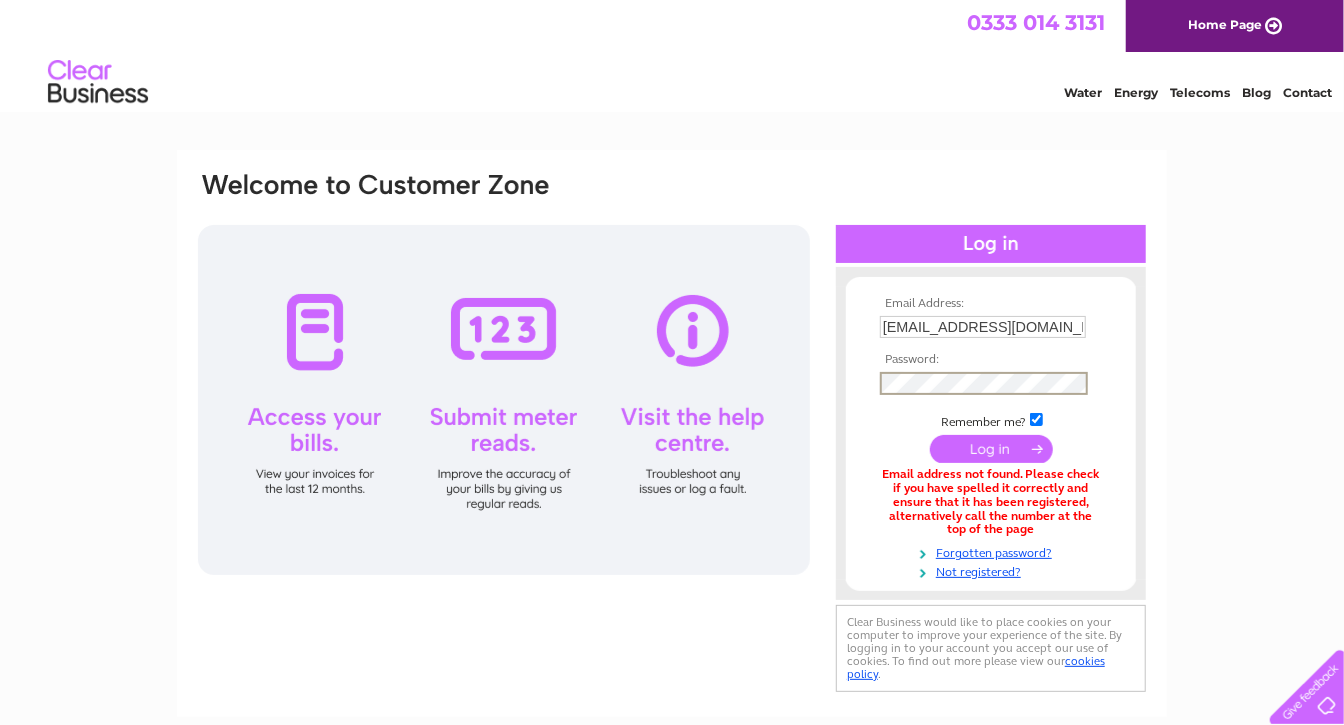 click on "Email Address:
[EMAIL_ADDRESS][DOMAIN_NAME]
Password:" at bounding box center (672, 604) 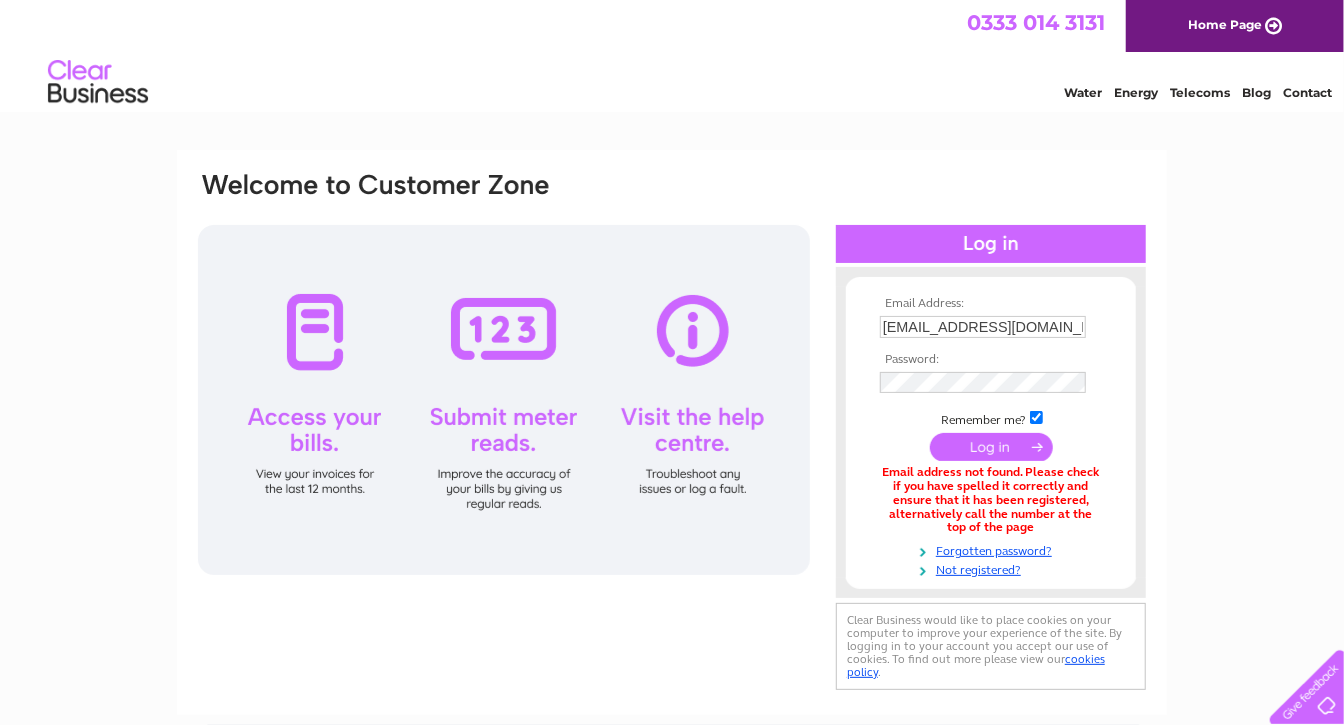 click at bounding box center (991, 447) 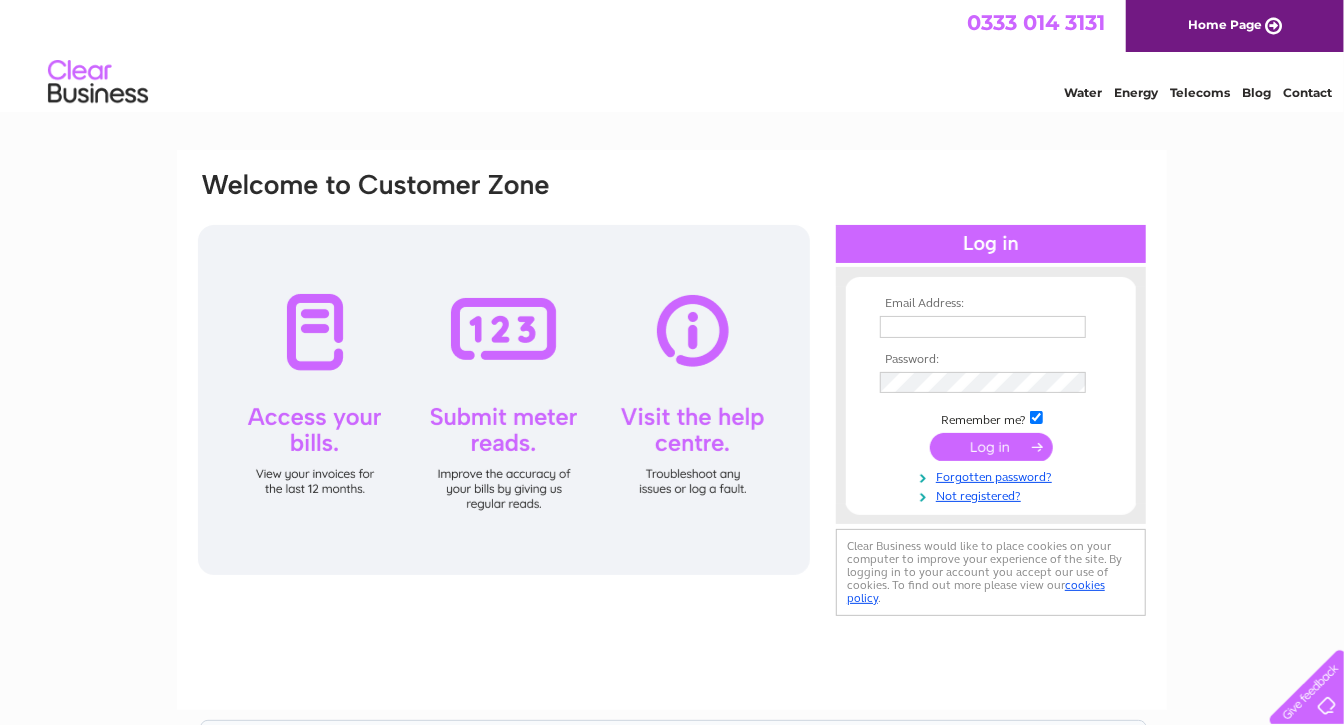 scroll, scrollTop: 0, scrollLeft: 0, axis: both 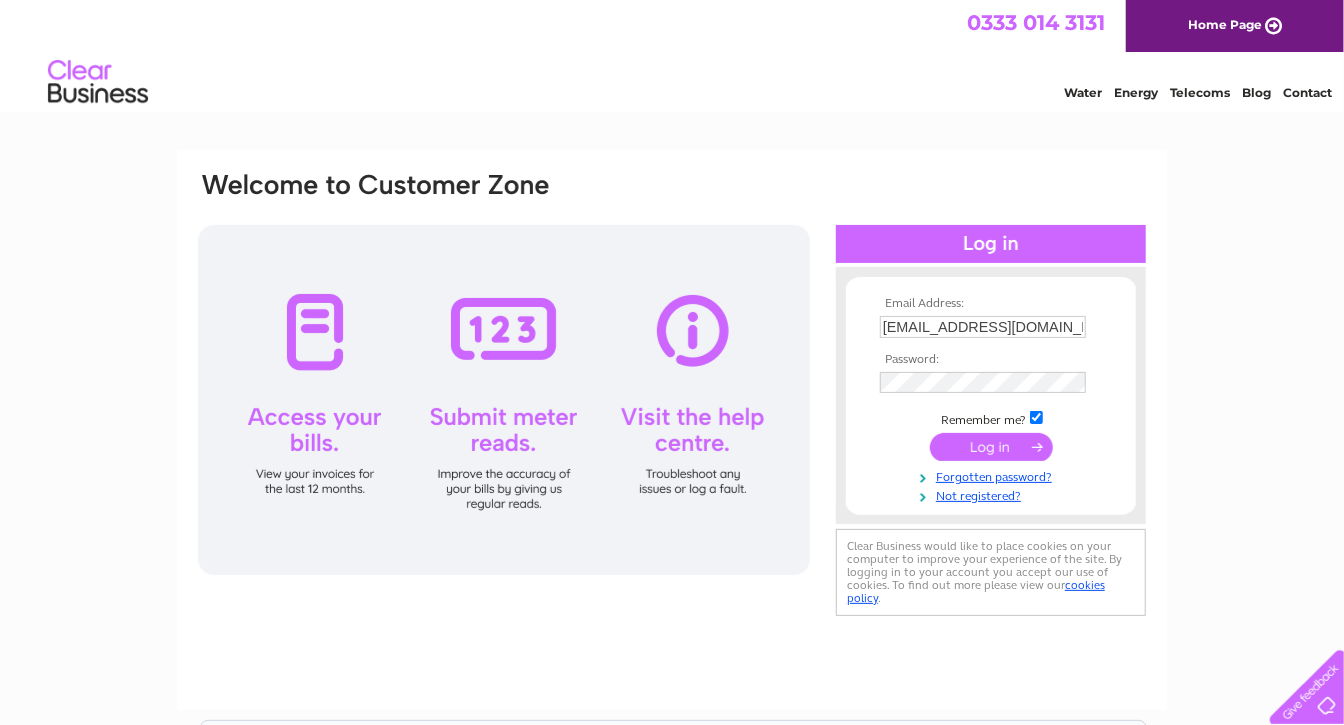 click at bounding box center (991, 447) 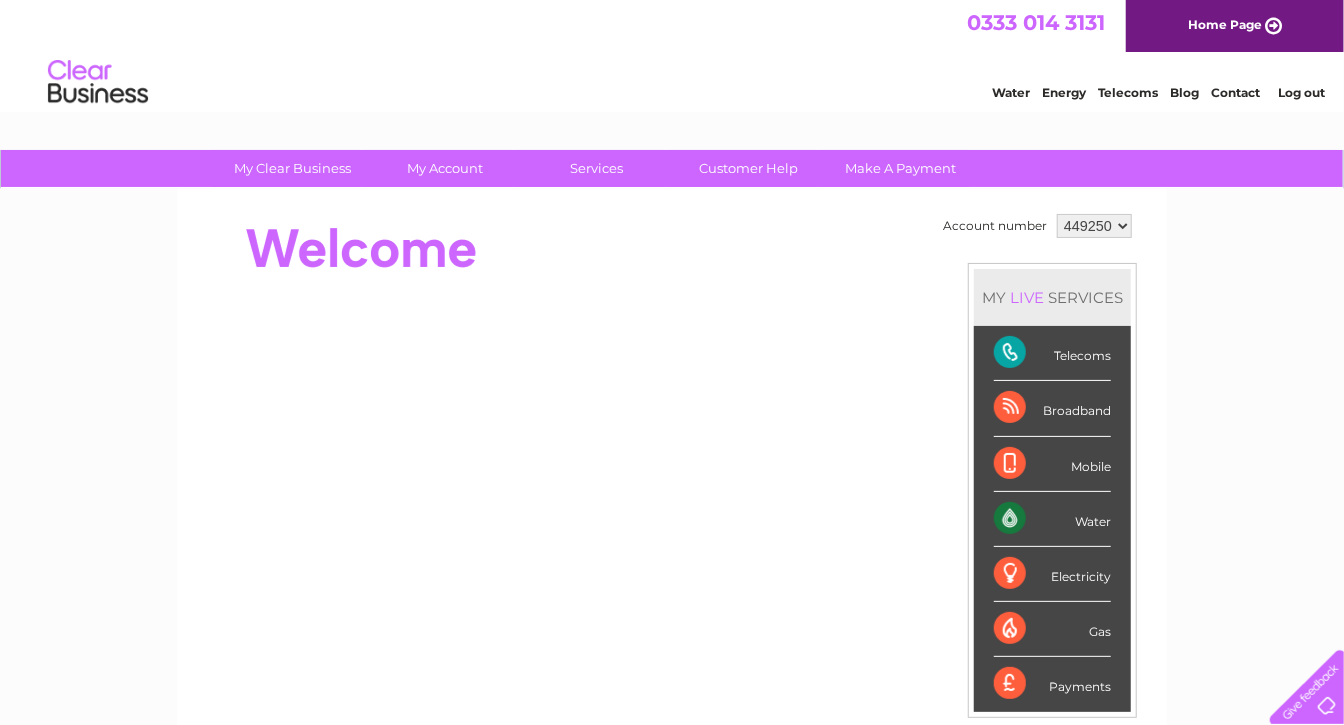 scroll, scrollTop: 0, scrollLeft: 0, axis: both 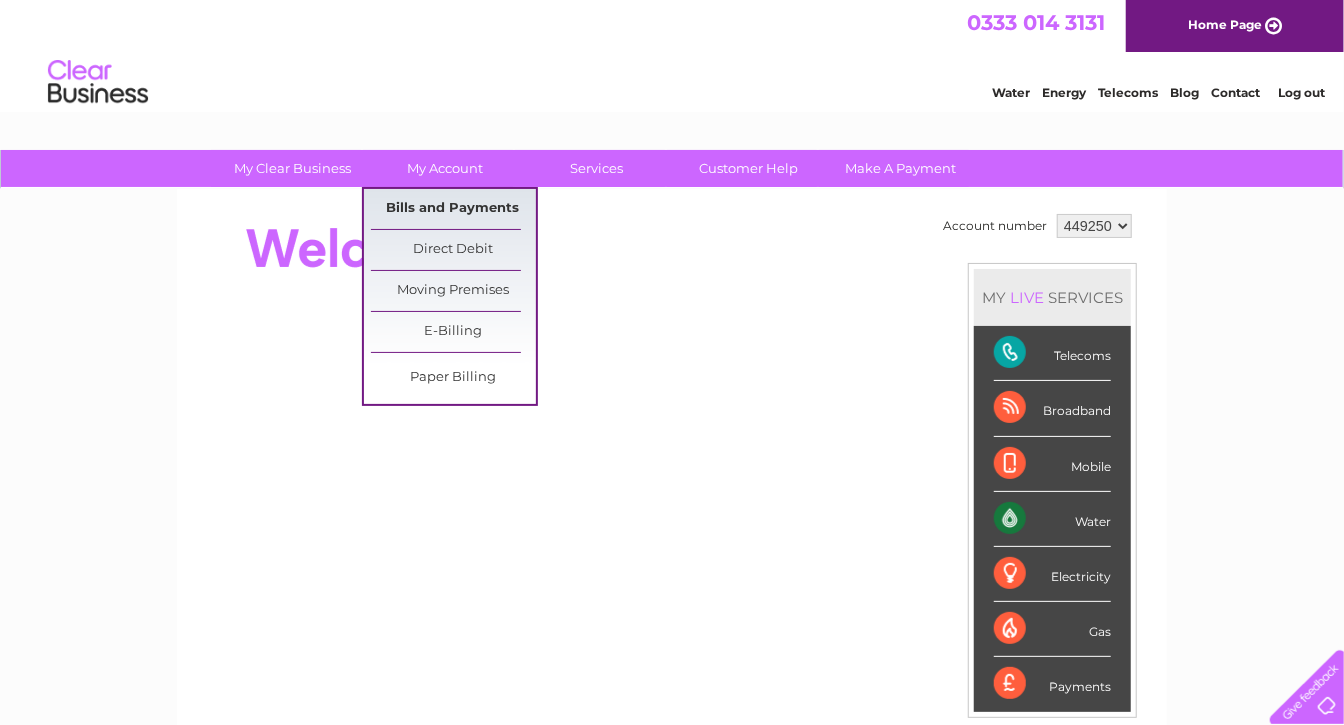 click on "Bills and Payments" at bounding box center (453, 209) 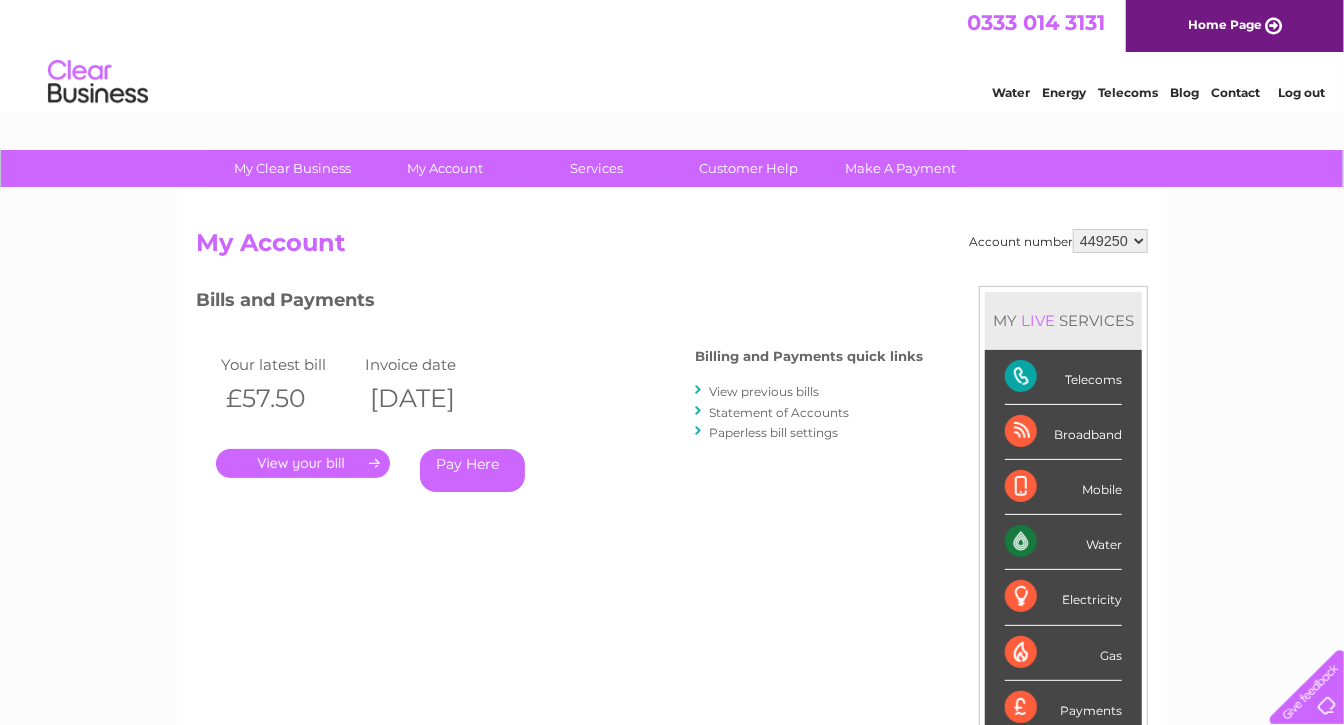 scroll, scrollTop: 0, scrollLeft: 0, axis: both 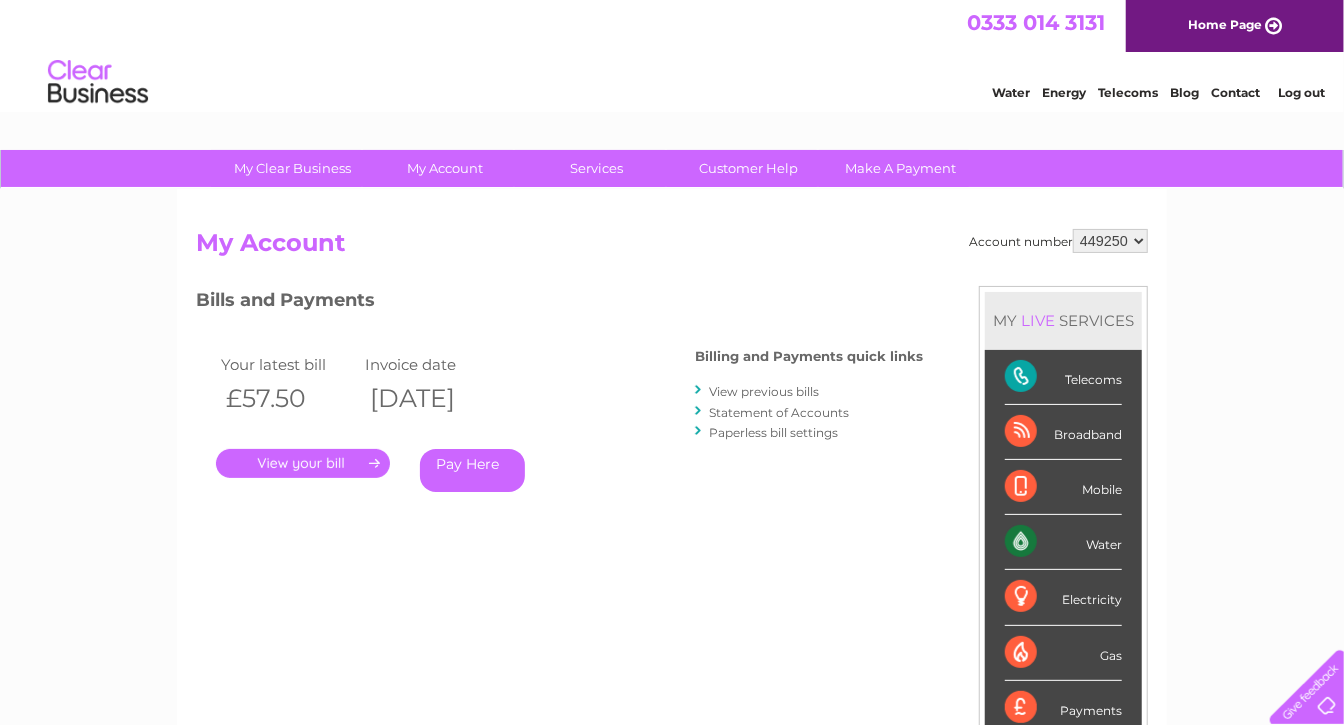 click on "." at bounding box center [303, 463] 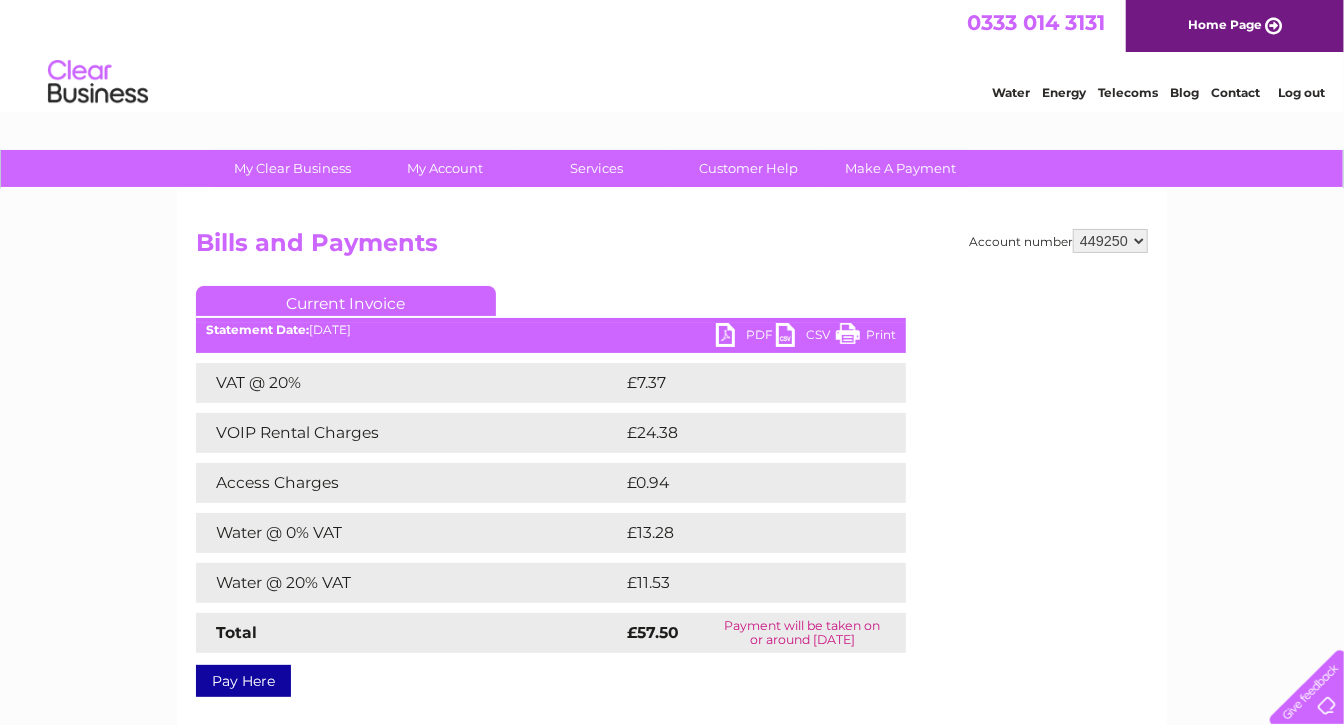 scroll, scrollTop: 0, scrollLeft: 0, axis: both 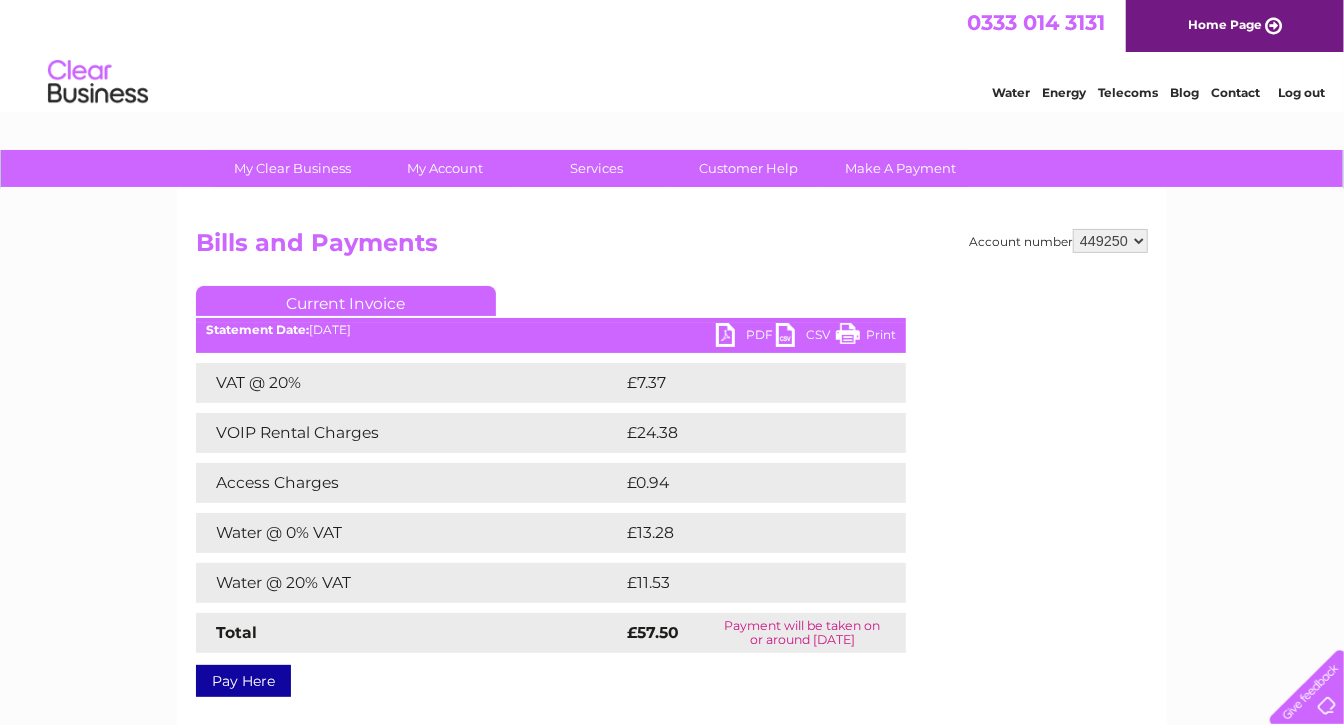 click on "PDF" at bounding box center (746, 337) 